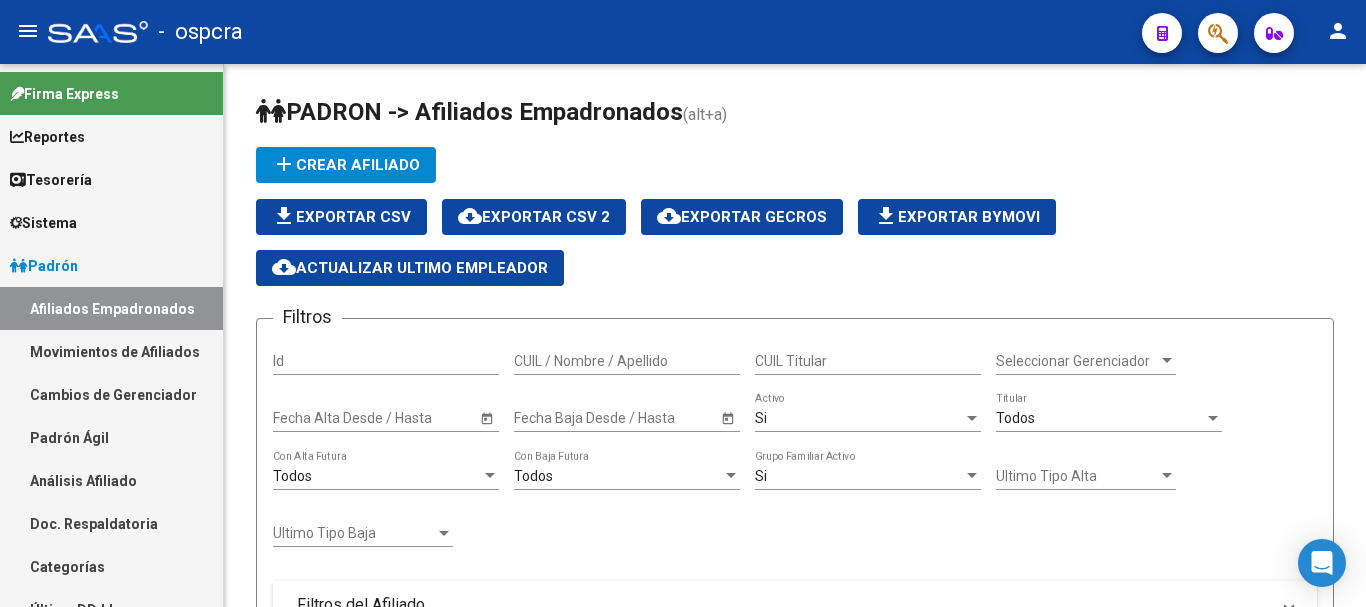 scroll, scrollTop: 0, scrollLeft: 0, axis: both 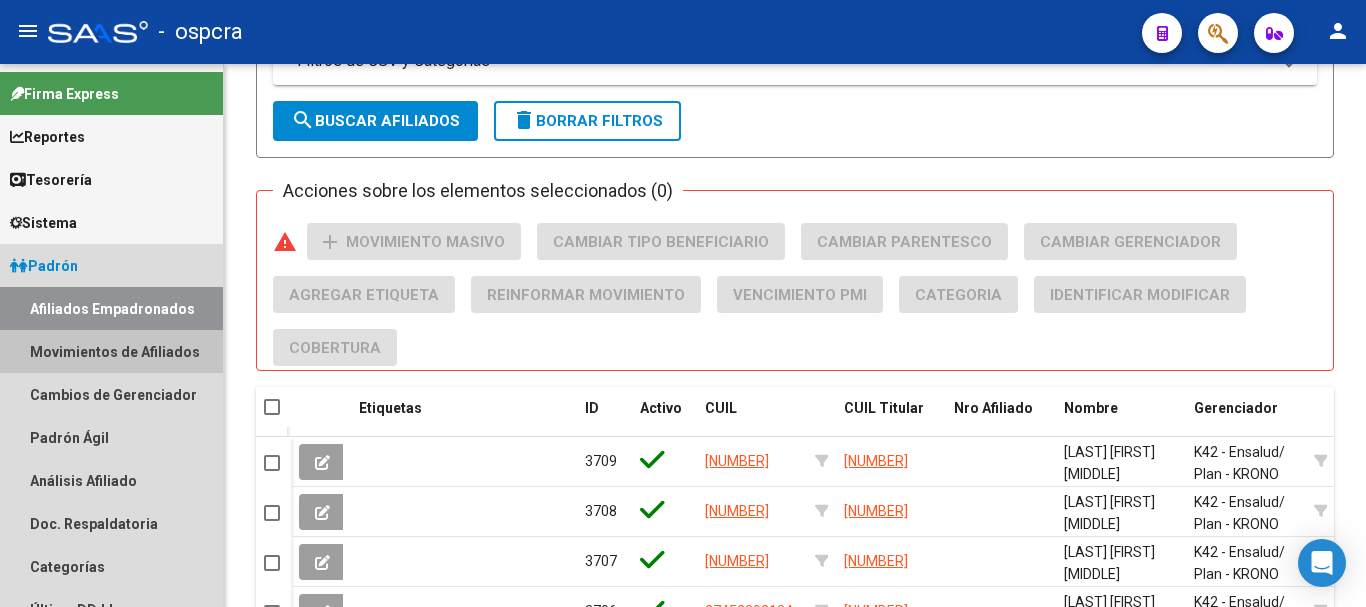 click on "Movimientos de Afiliados" at bounding box center (111, 351) 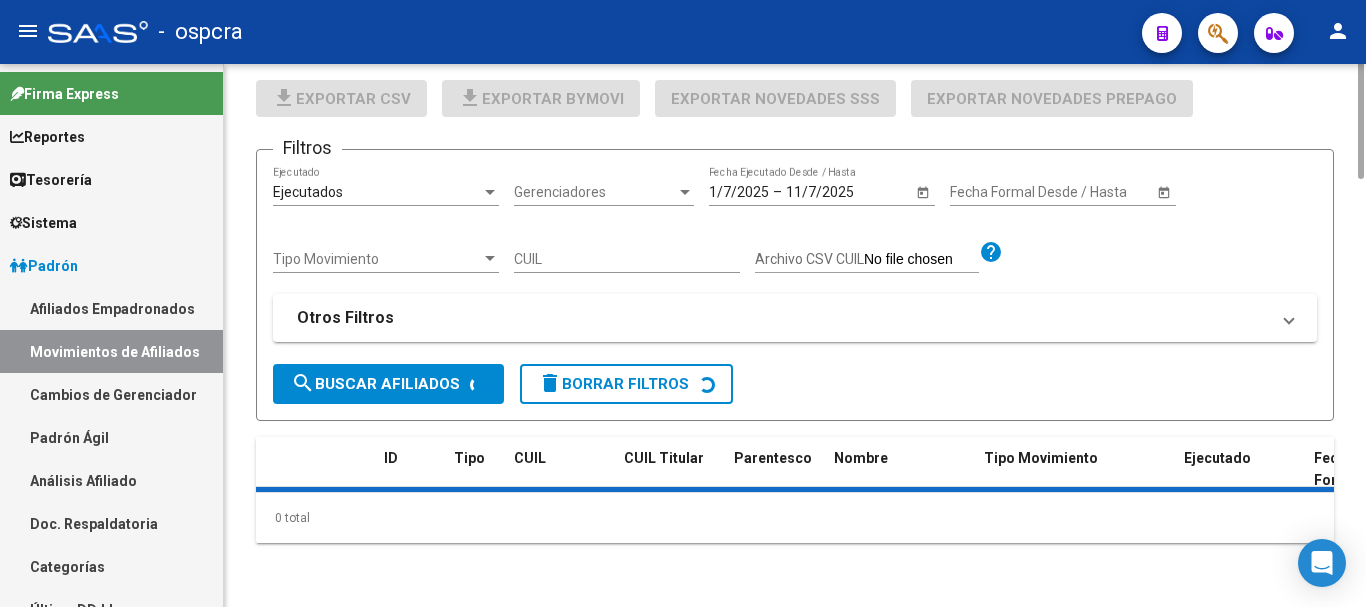 scroll, scrollTop: 0, scrollLeft: 0, axis: both 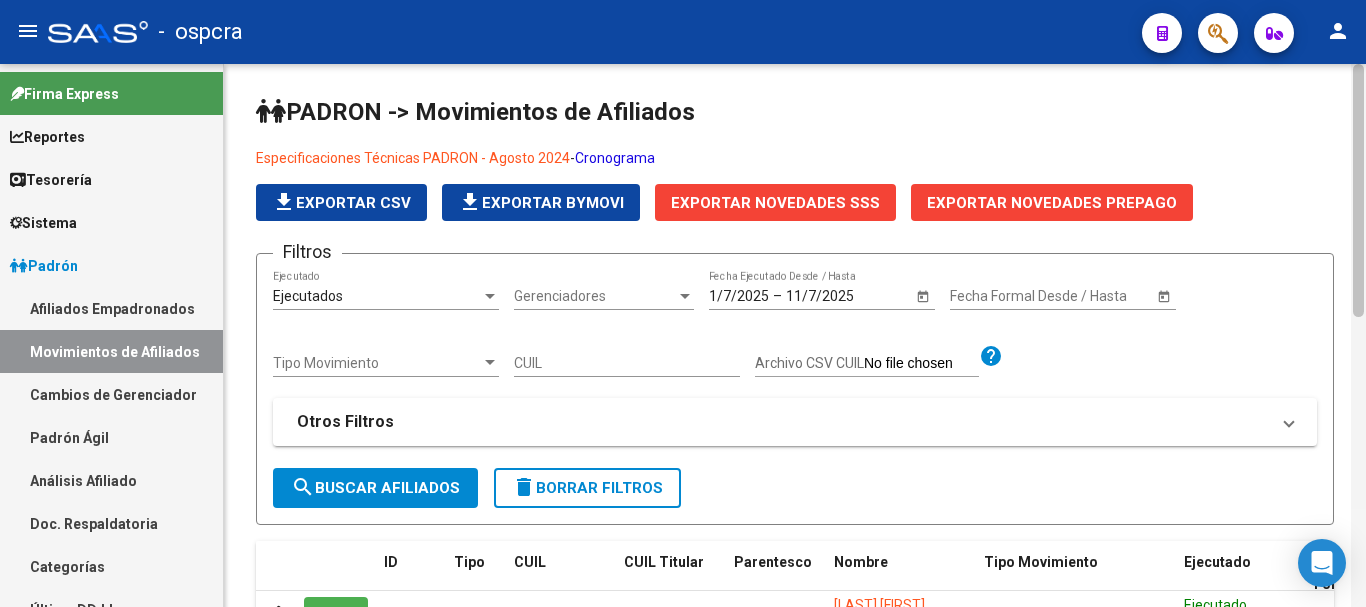 drag, startPoint x: 1359, startPoint y: 138, endPoint x: 1354, endPoint y: 105, distance: 33.37664 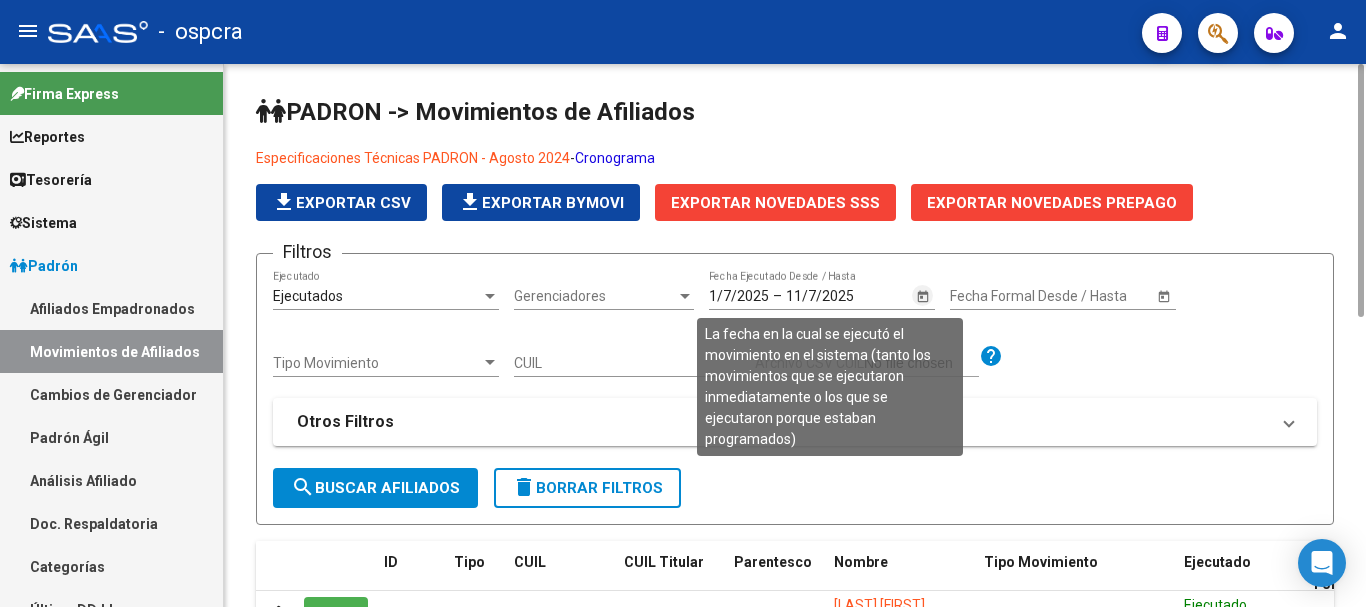 click 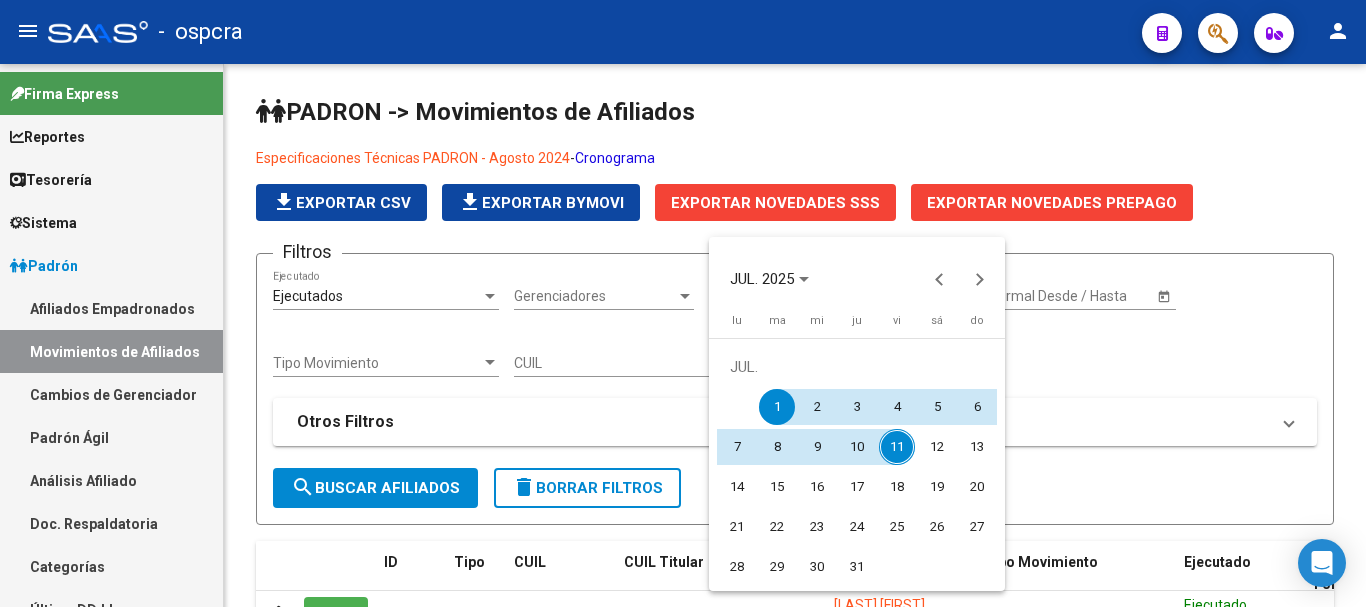 click at bounding box center (683, 303) 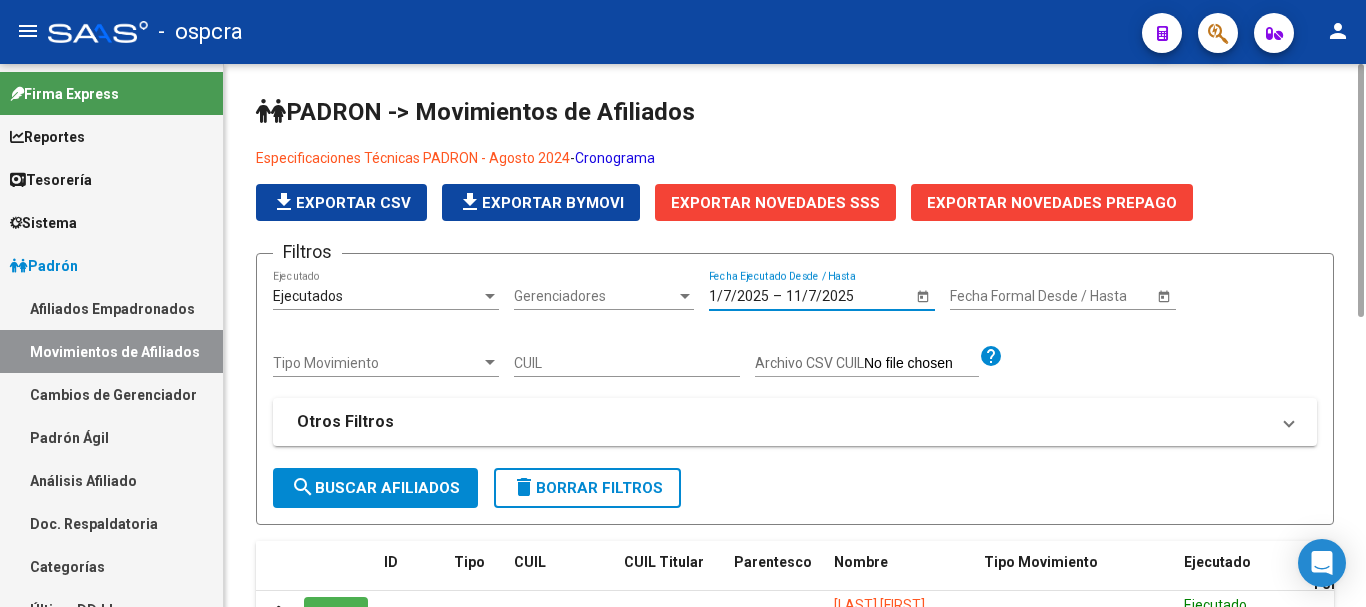 click on "1/7/2025" at bounding box center [739, 296] 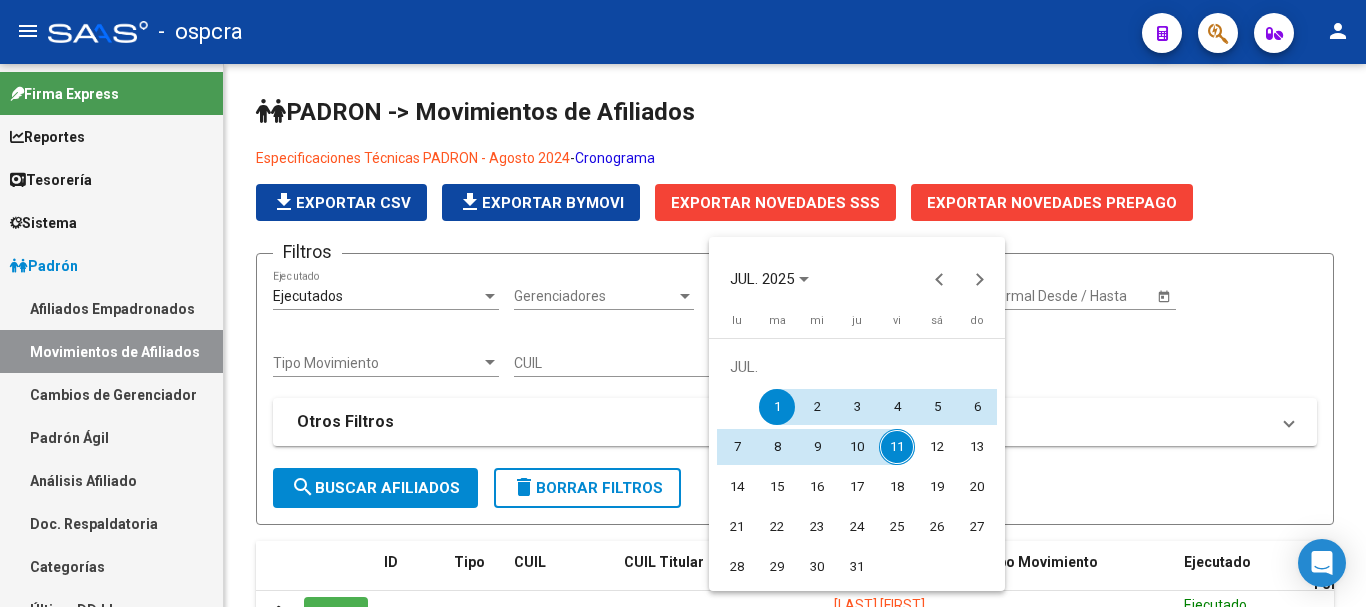 click at bounding box center [683, 303] 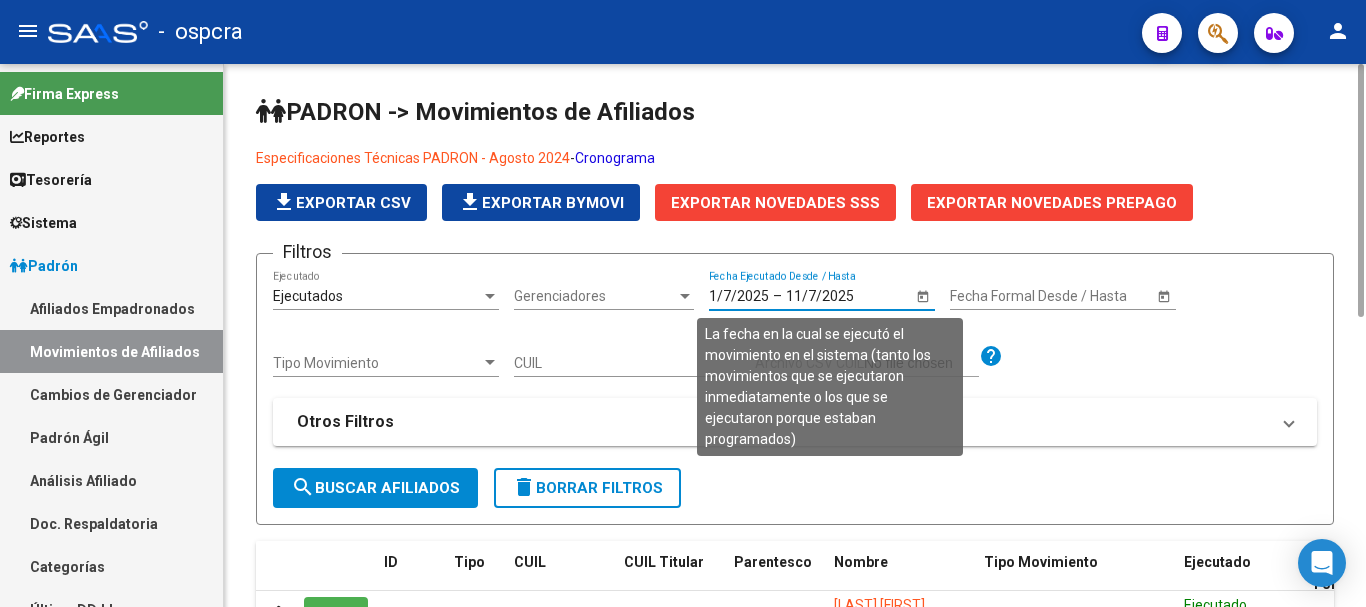click on "1/7/2025" at bounding box center [739, 296] 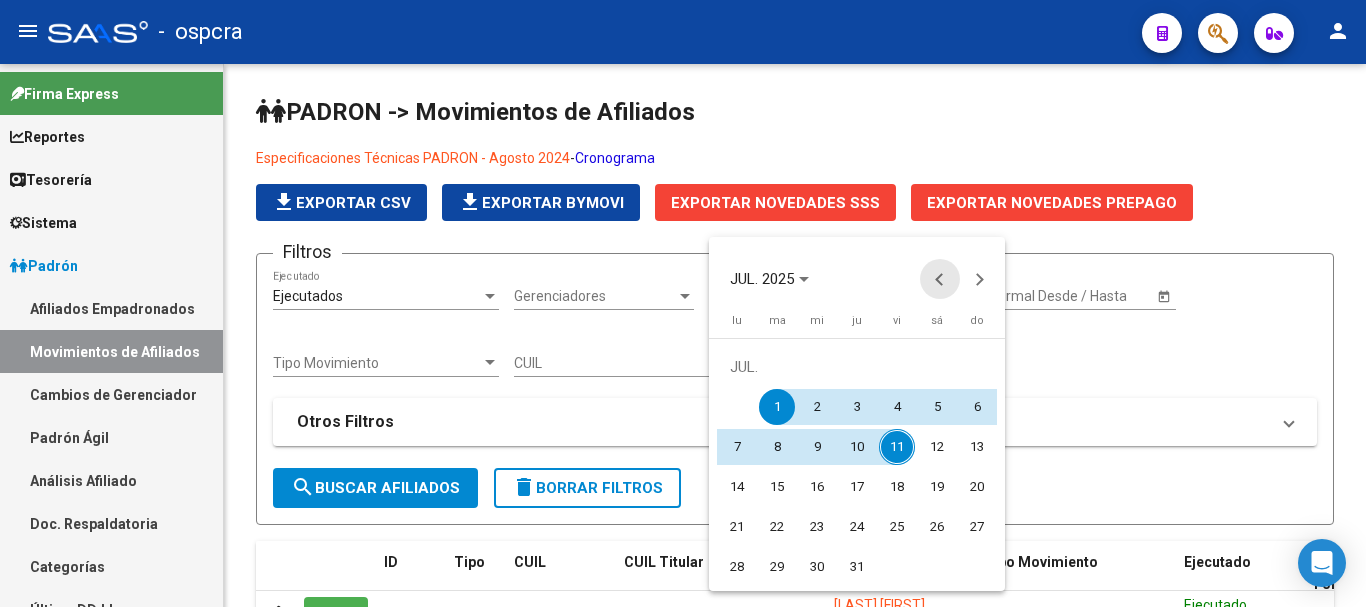 click at bounding box center (940, 279) 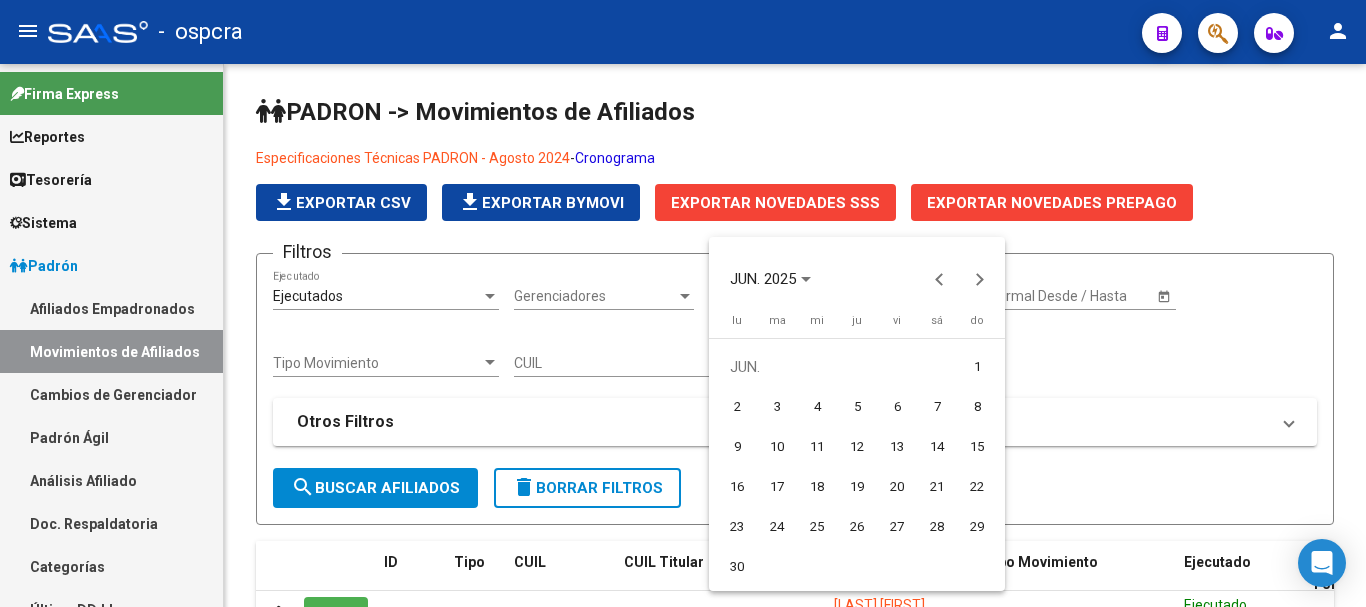 click on "1" at bounding box center (977, 367) 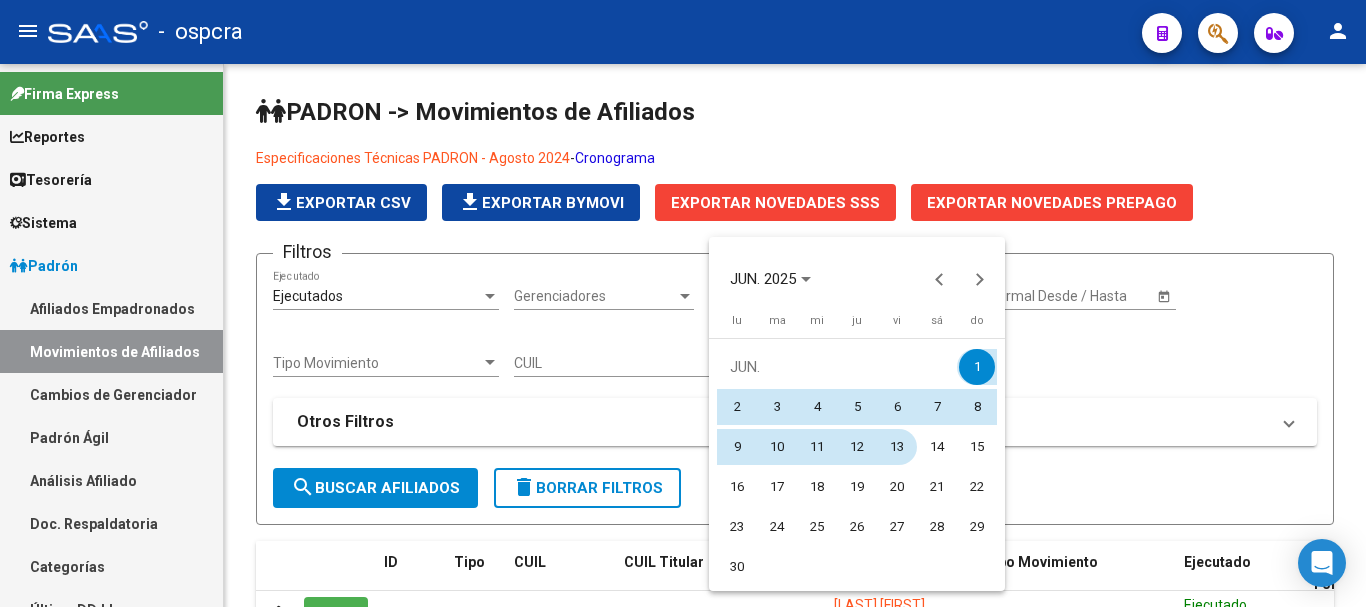 click on "13" at bounding box center [897, 447] 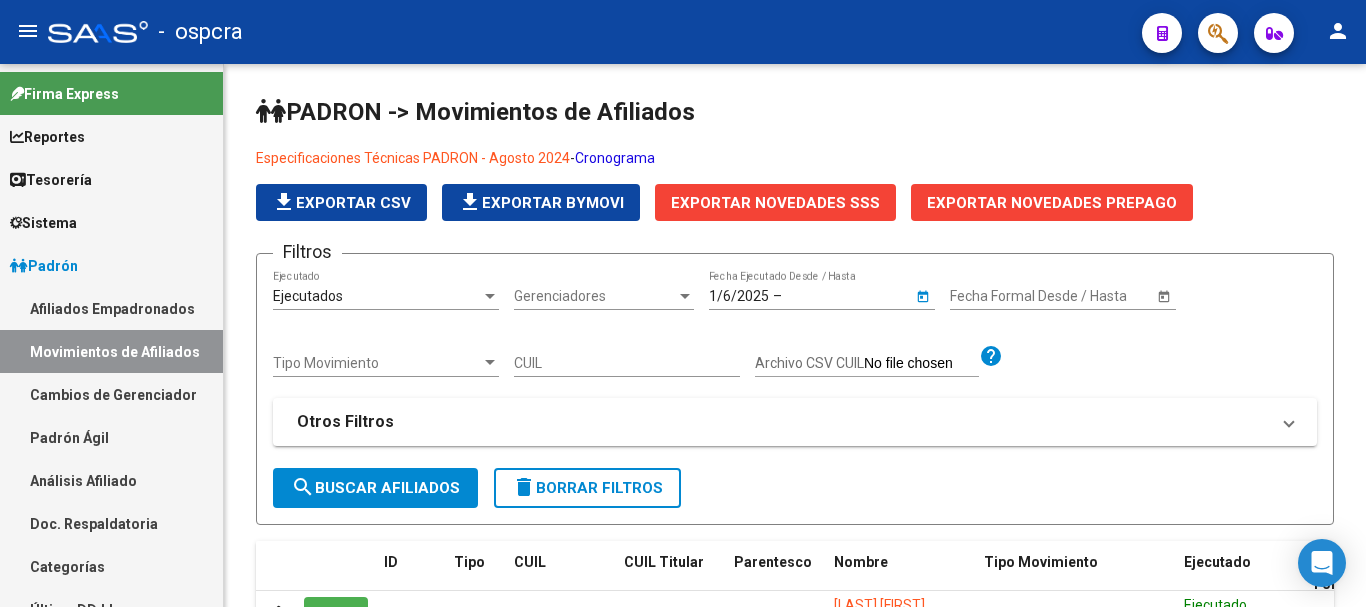 type on "[DATE]" 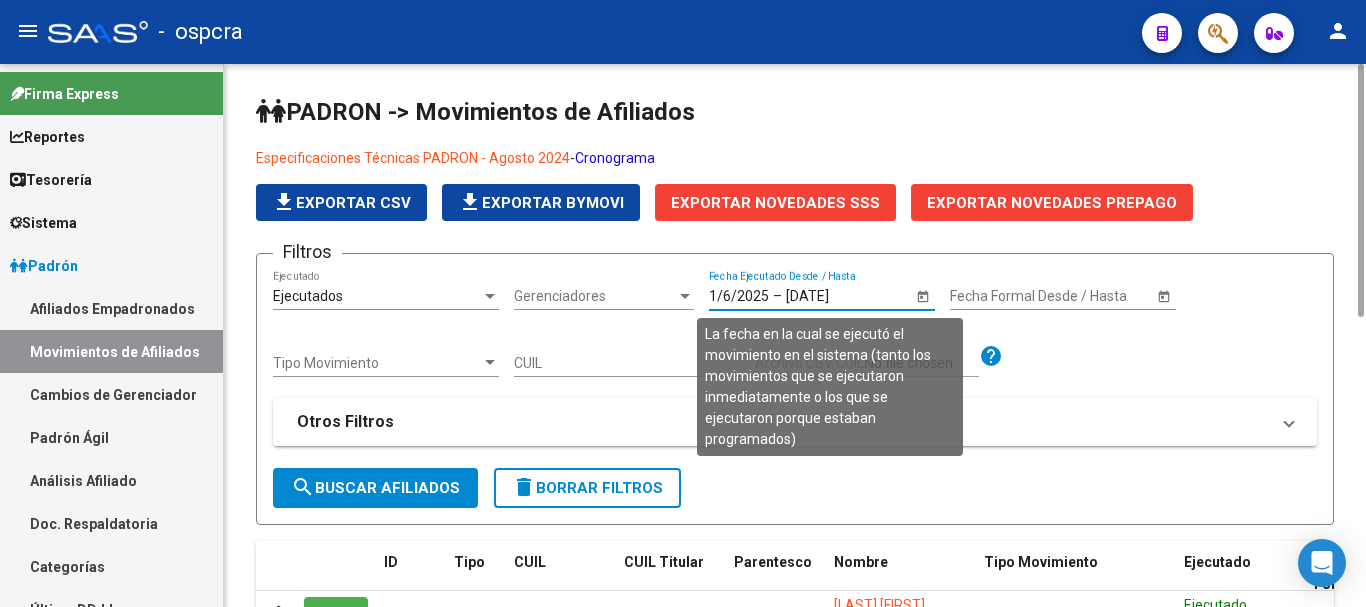 click 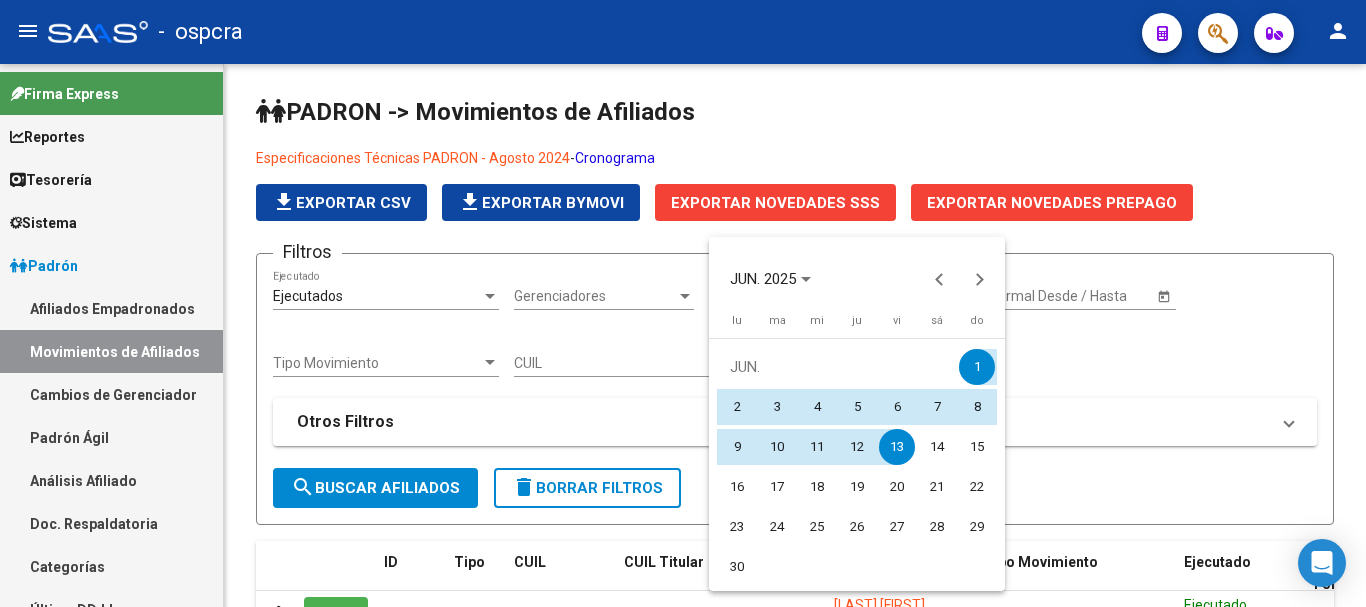click on "13" at bounding box center (897, 447) 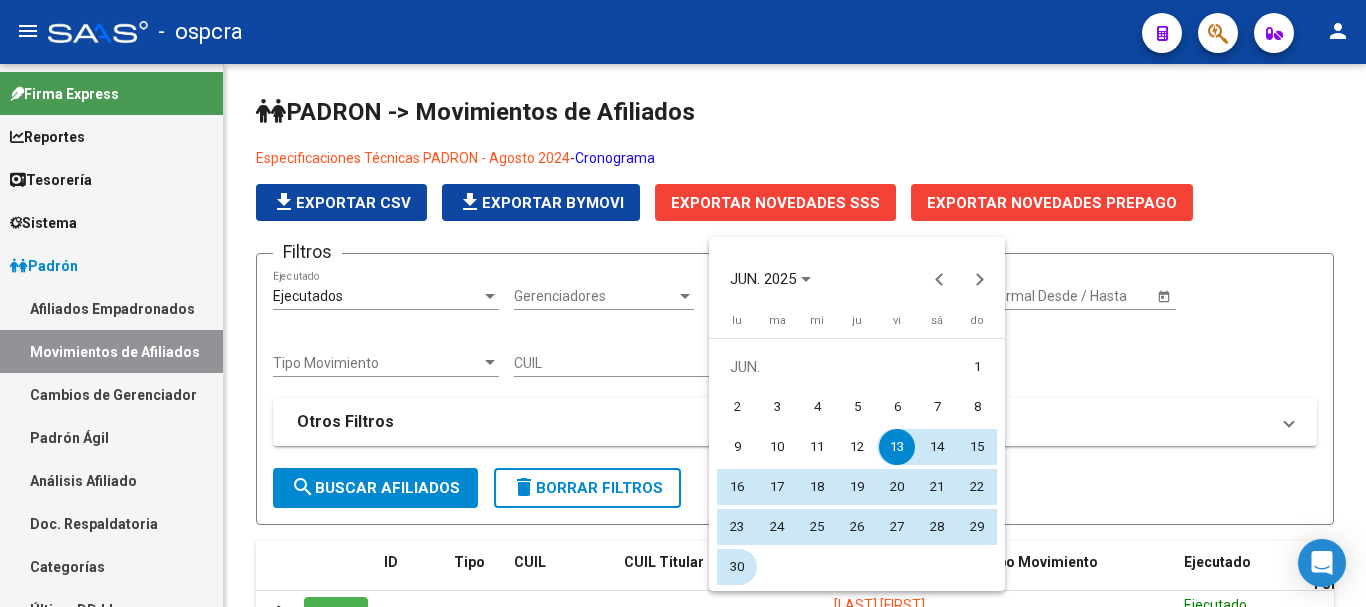 click on "30" at bounding box center (737, 567) 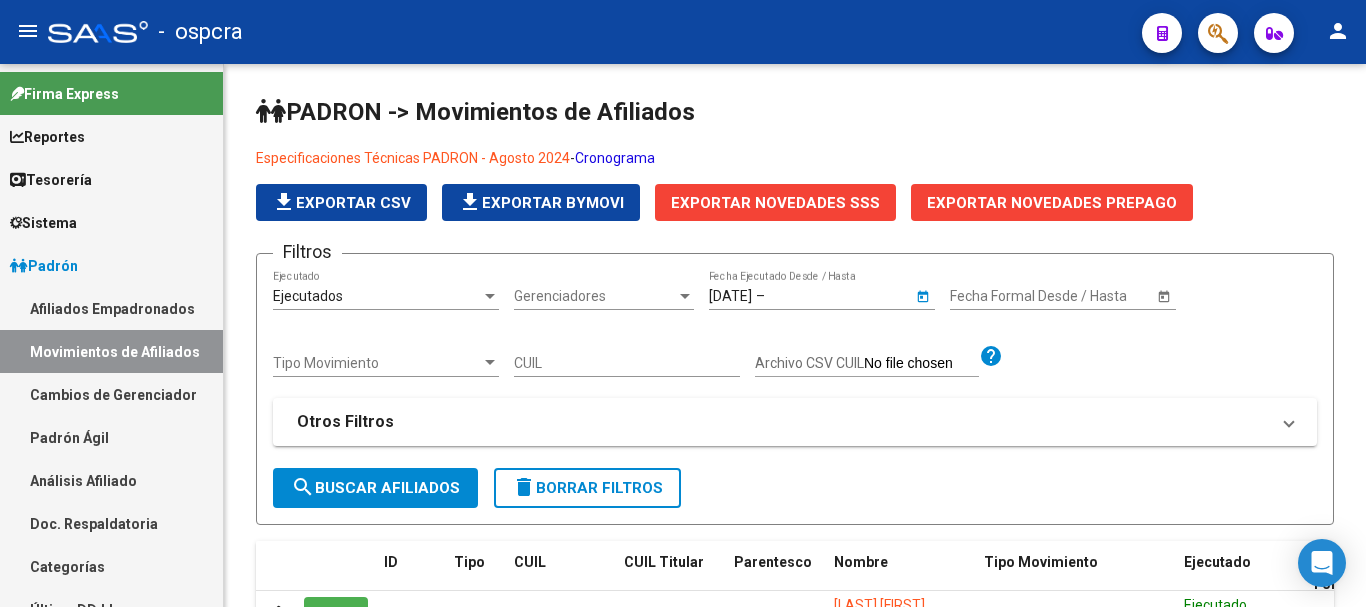 type on "30/6/2025" 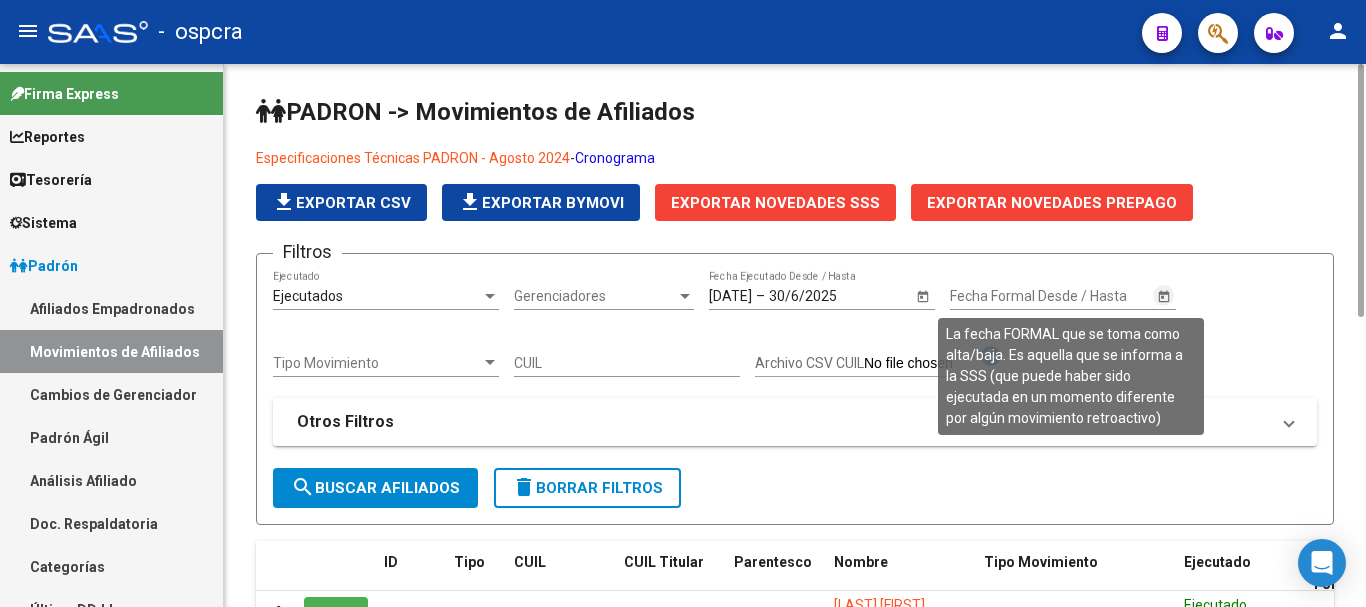 click 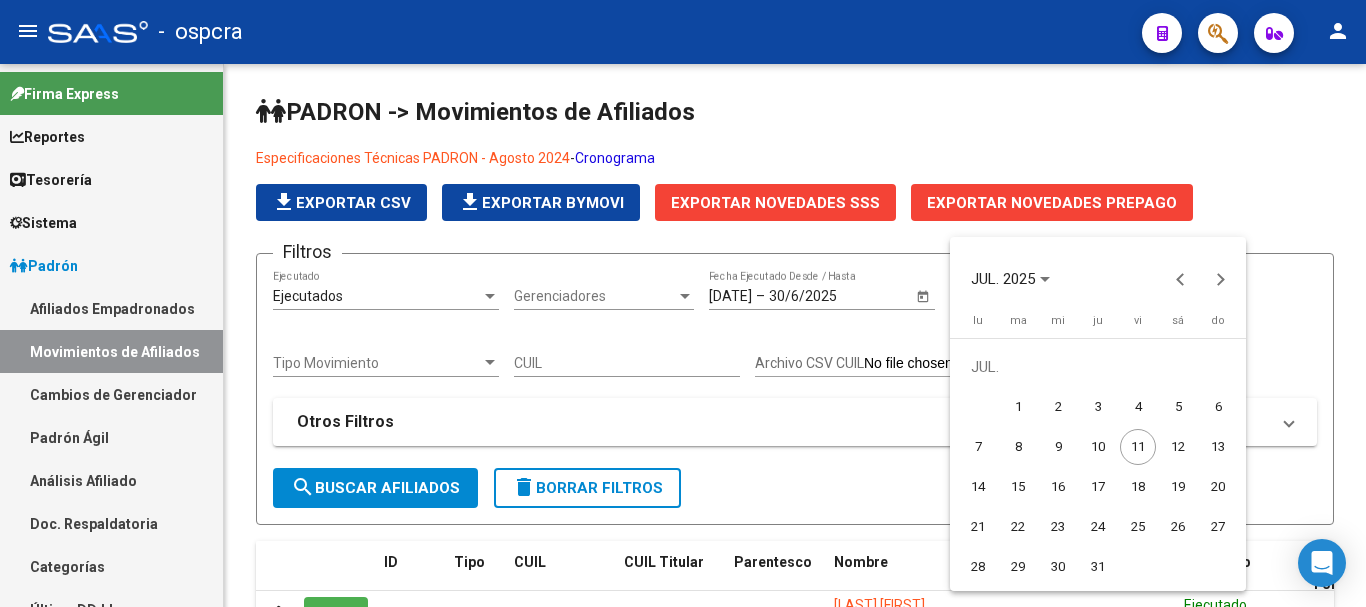 click on "1" at bounding box center [1018, 407] 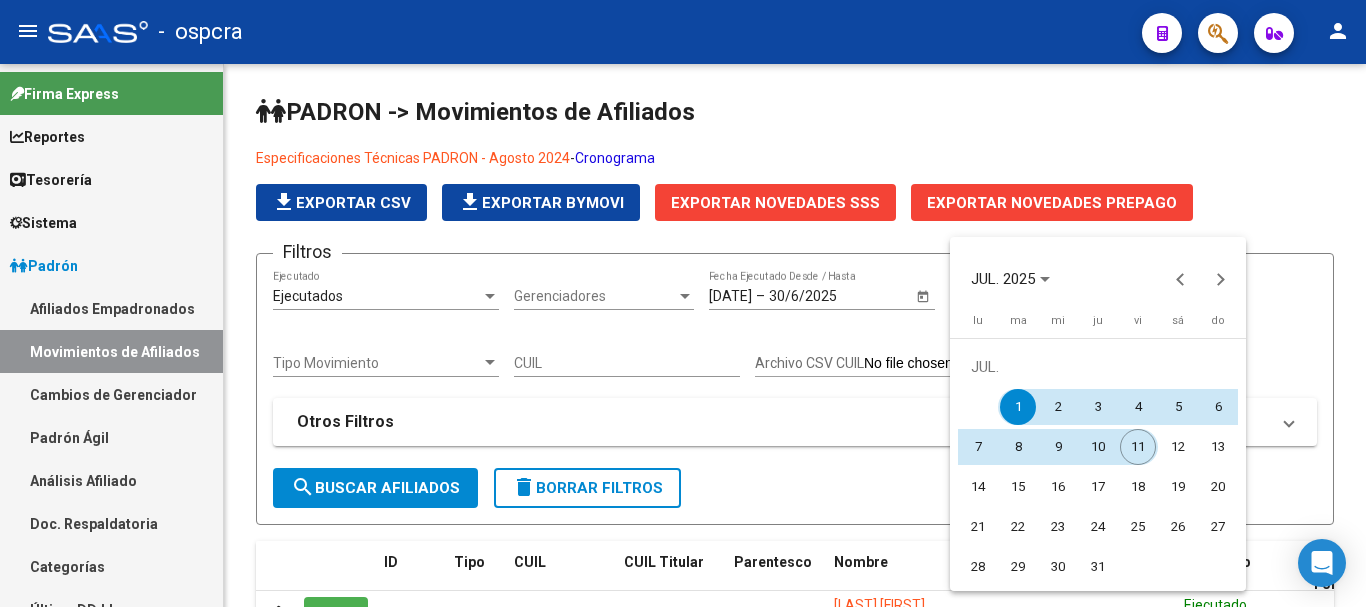 click on "11" at bounding box center (1138, 447) 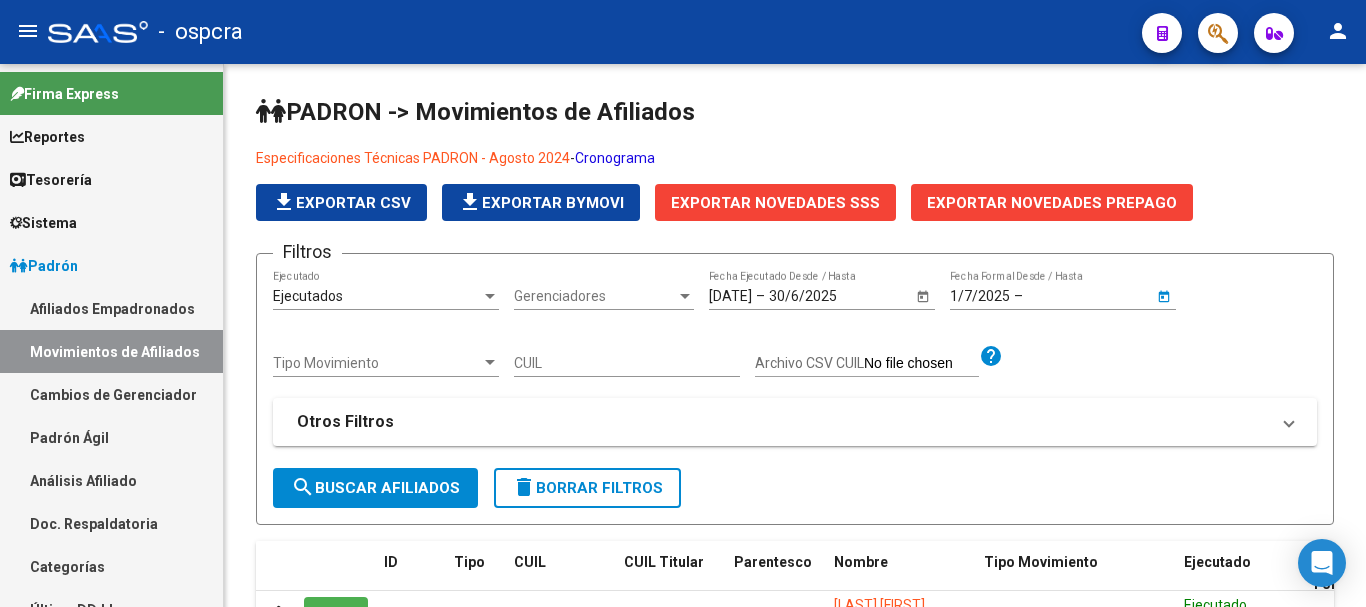type on "11/7/2025" 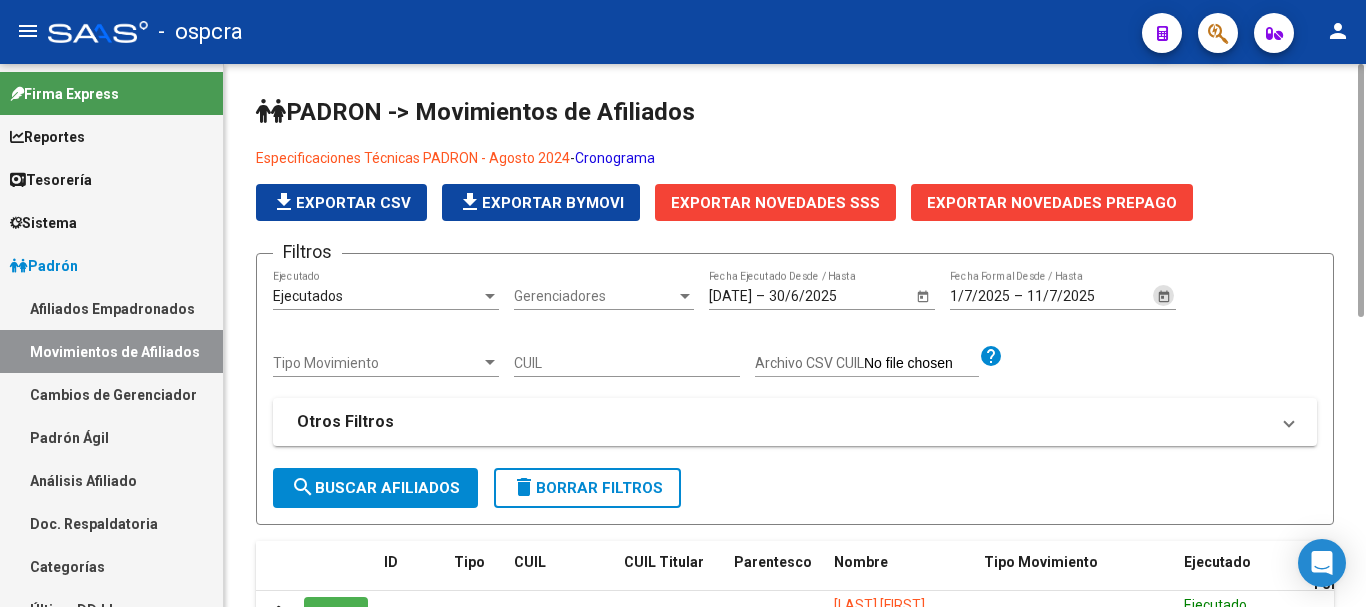 click on "search  Buscar Afiliados" 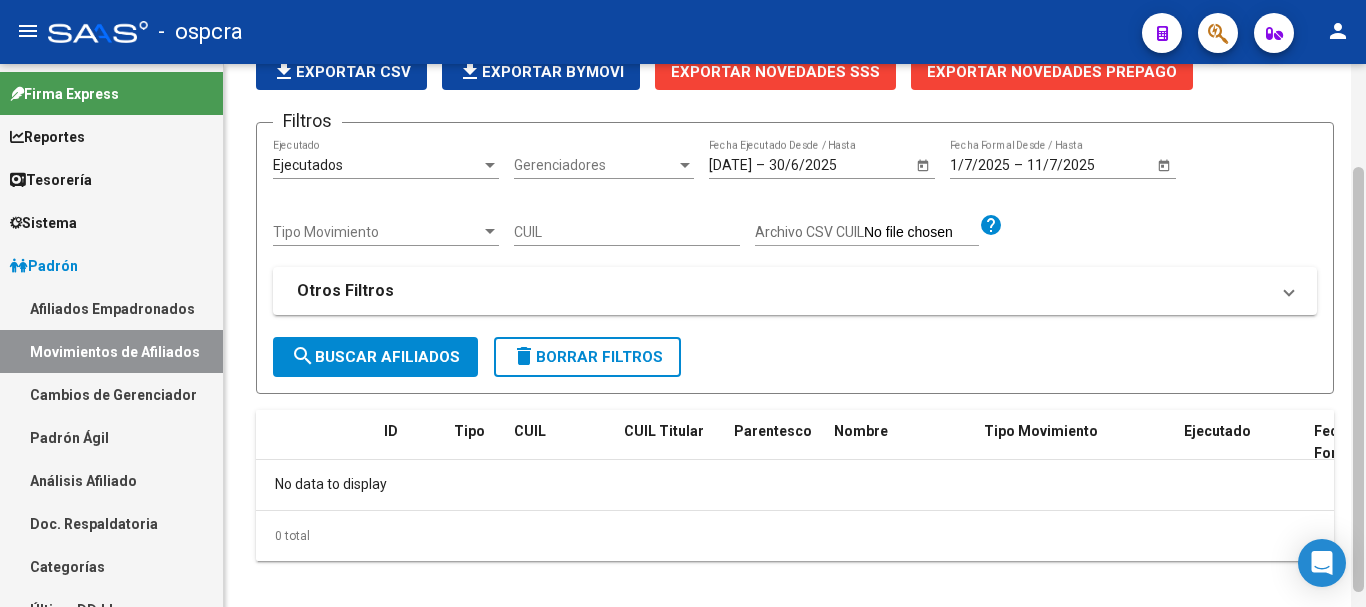 scroll, scrollTop: 0, scrollLeft: 0, axis: both 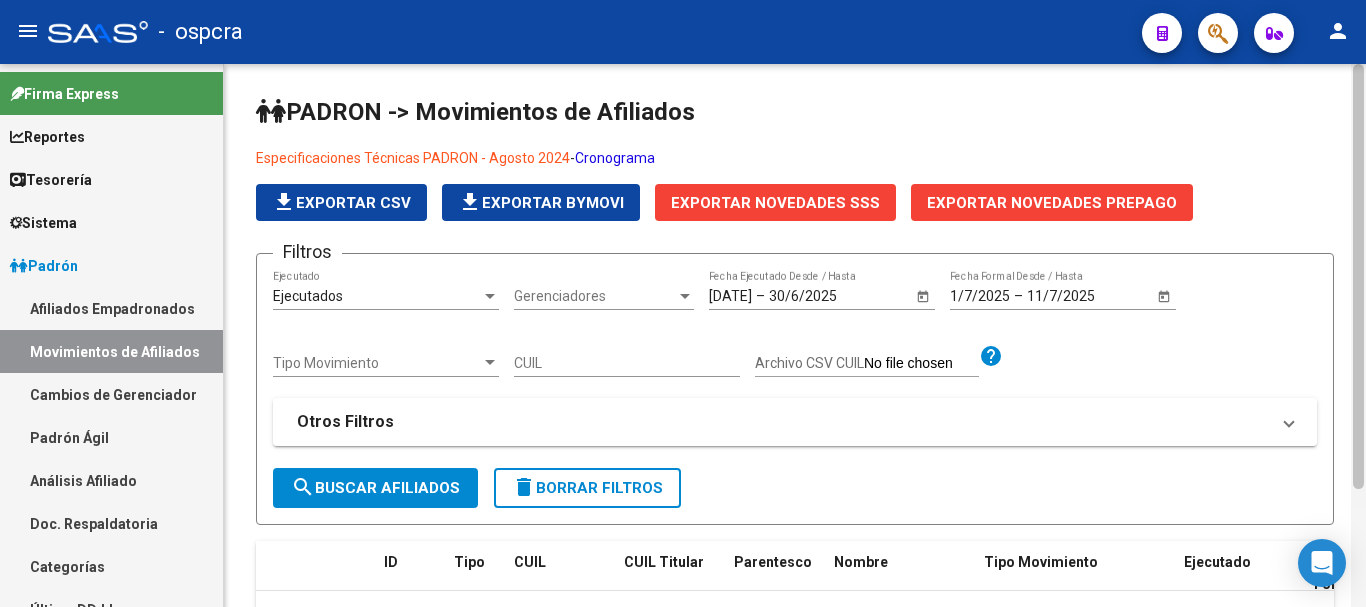 drag, startPoint x: 1356, startPoint y: 172, endPoint x: 1365, endPoint y: 110, distance: 62.649822 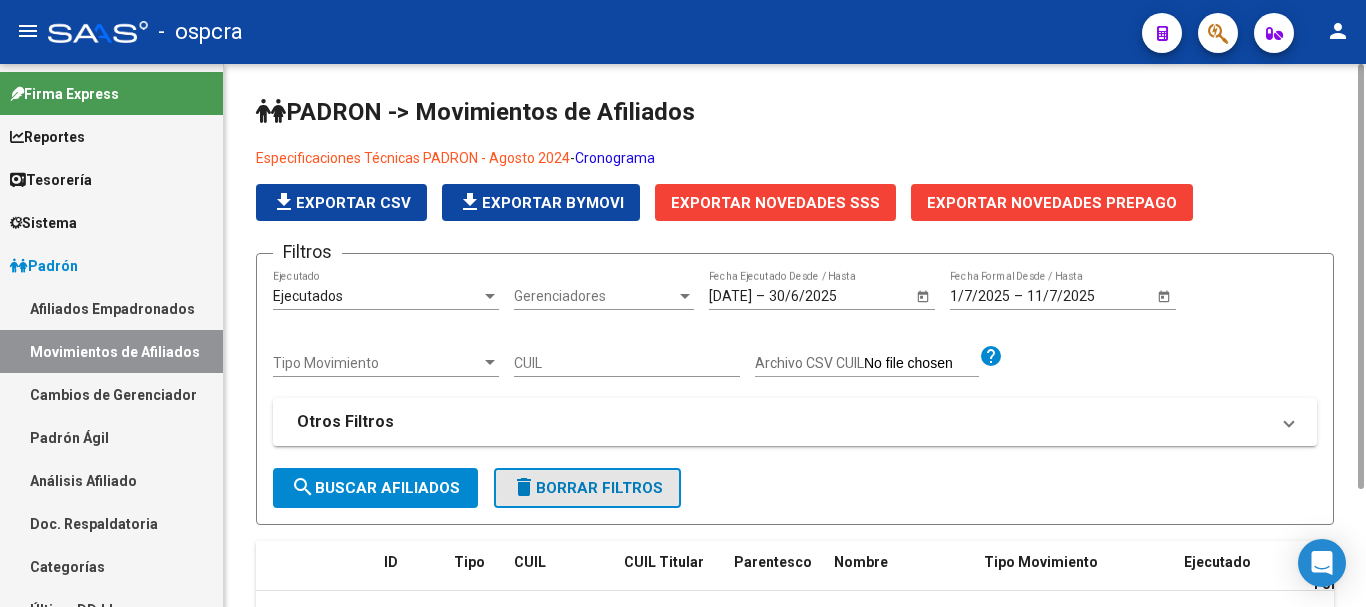 click on "delete  Borrar Filtros" 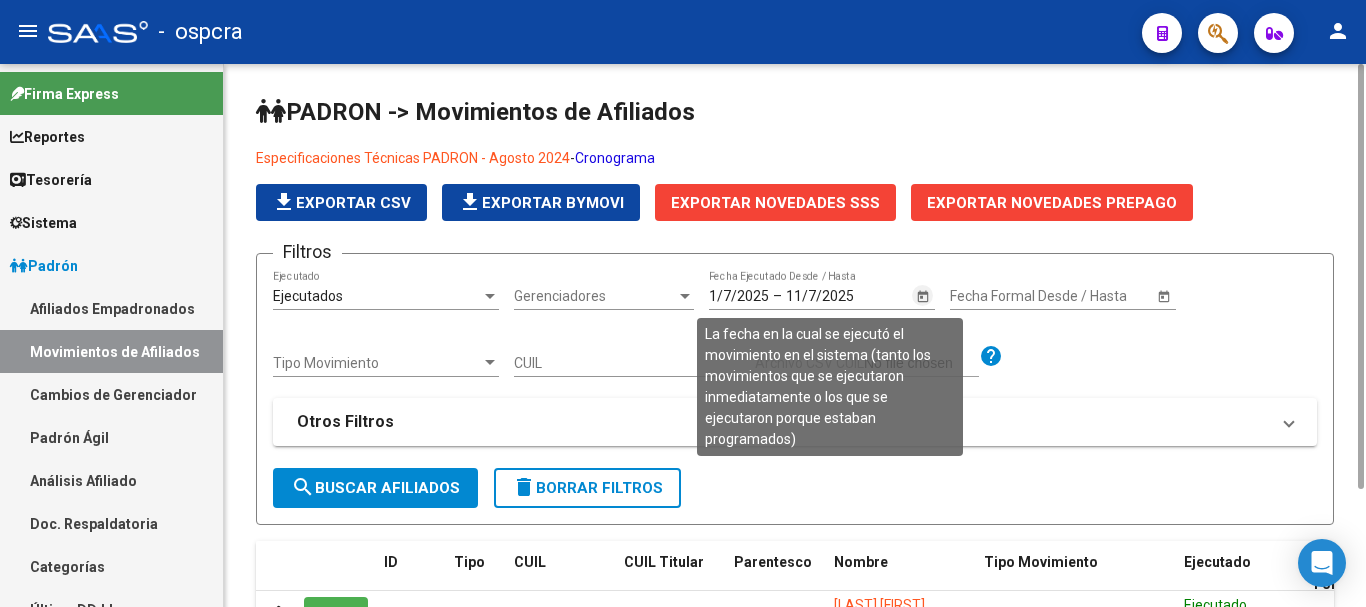 click 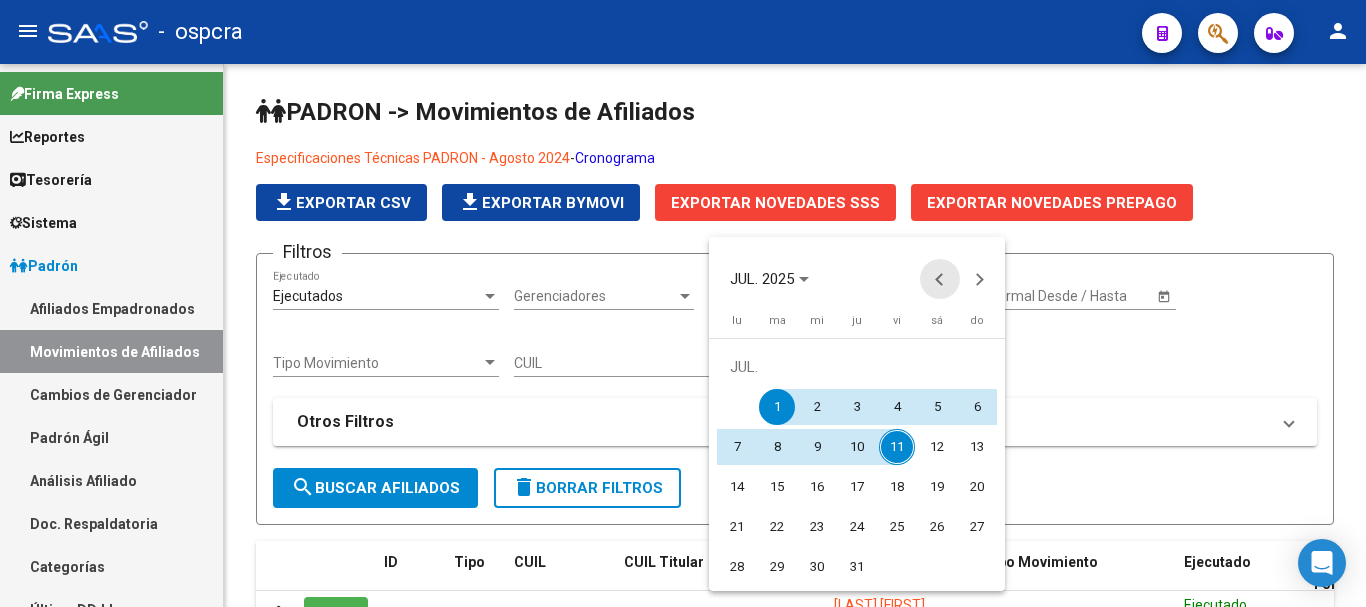 click at bounding box center [940, 279] 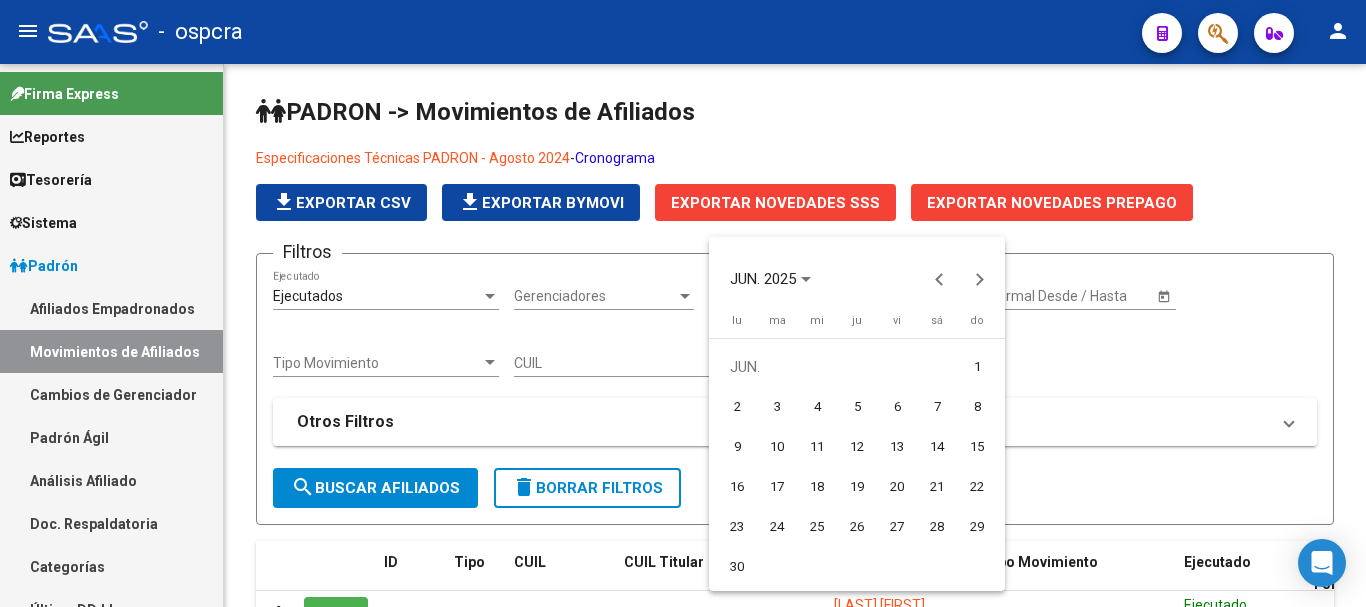 click on "13" at bounding box center (897, 447) 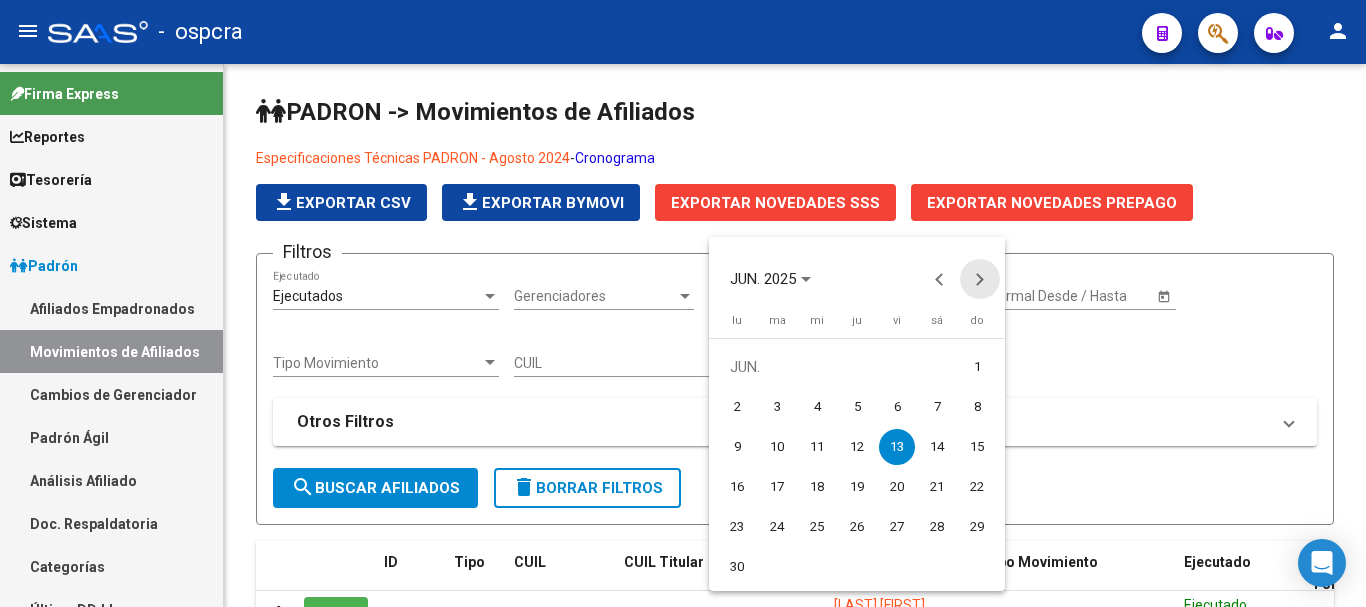 click at bounding box center (980, 279) 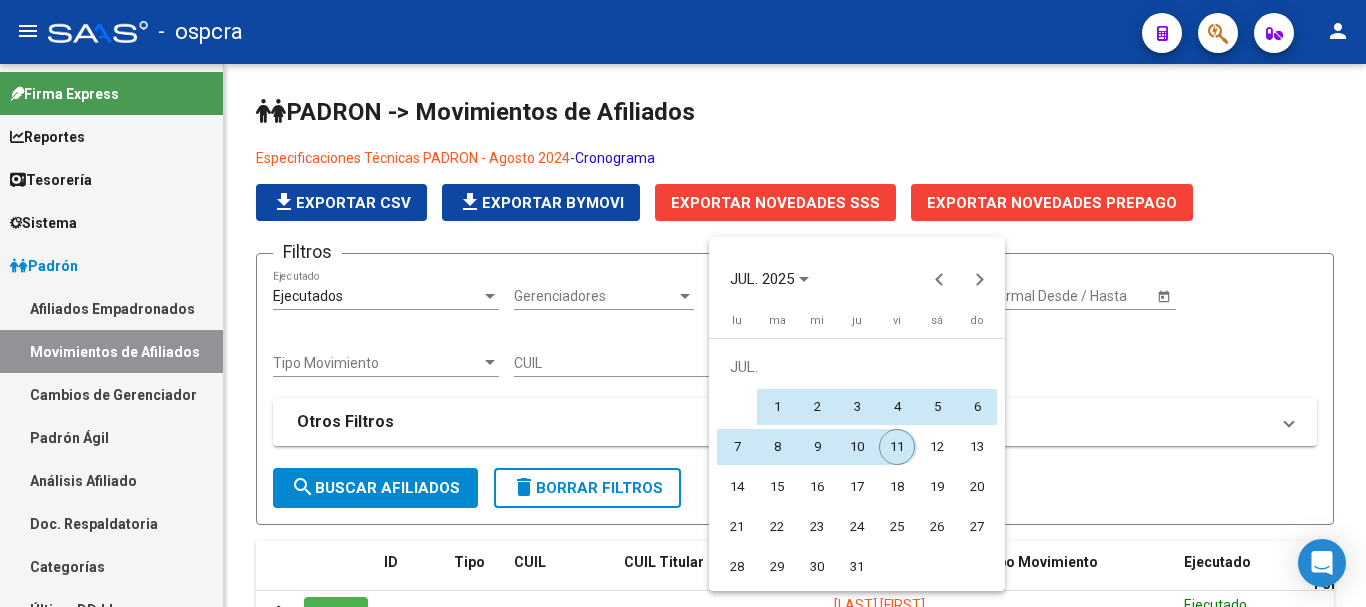 click on "11" at bounding box center (897, 447) 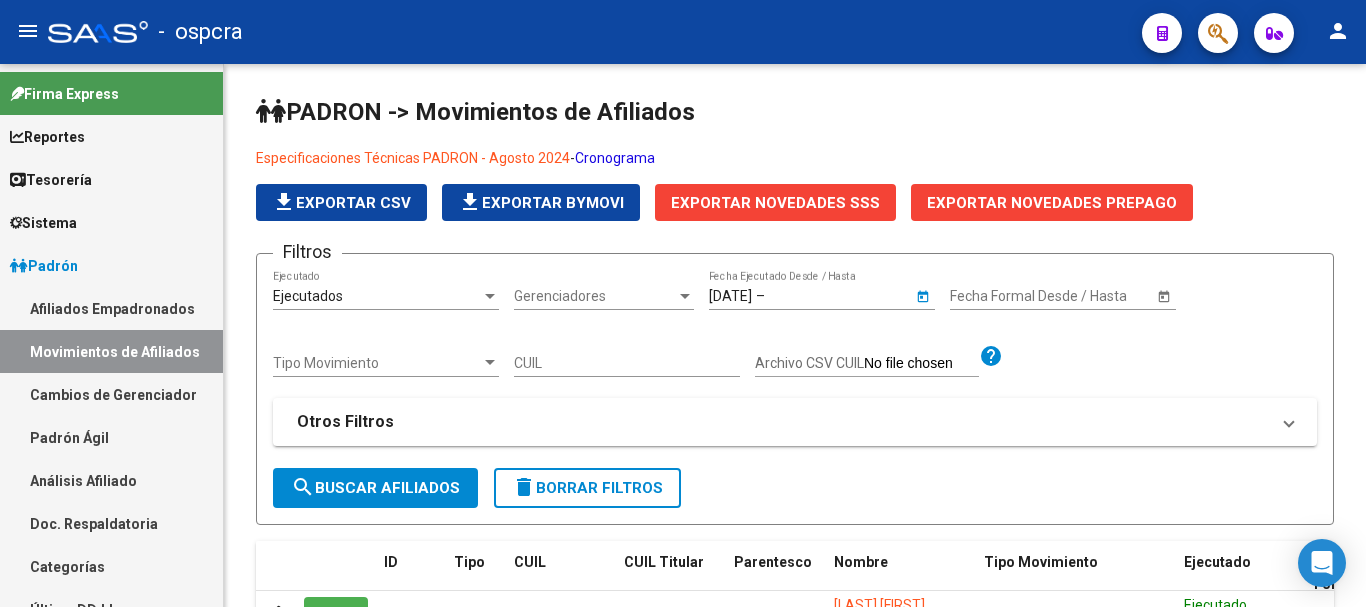 type on "11/7/2025" 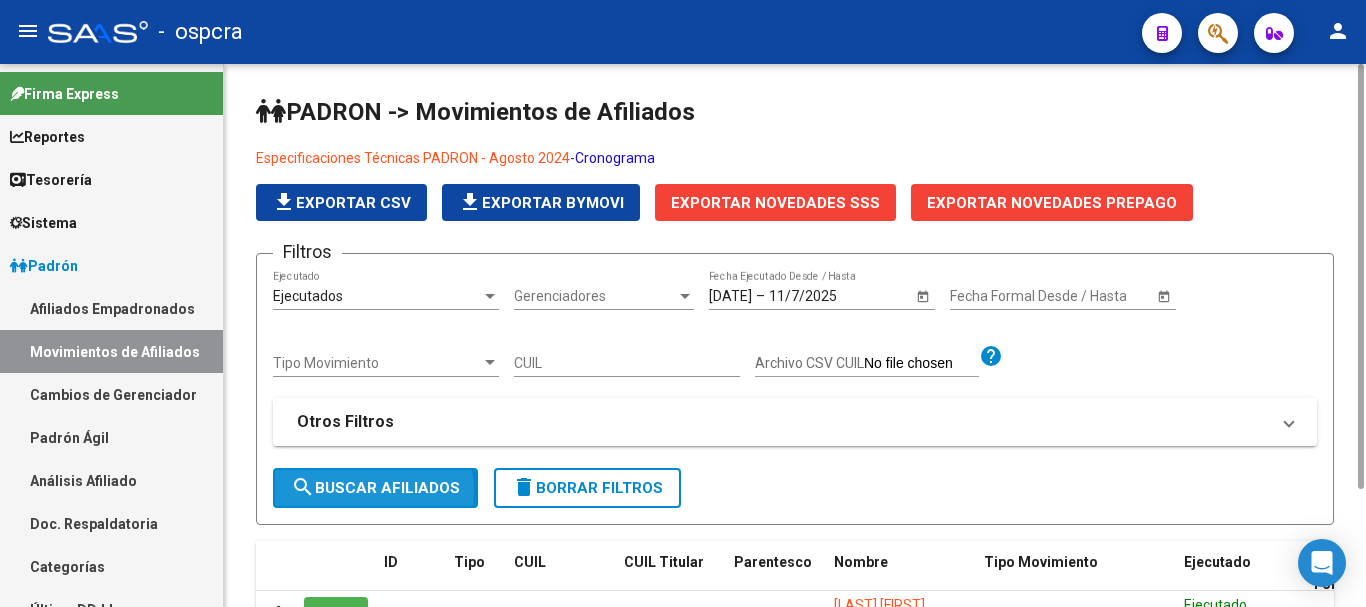click on "search  Buscar Afiliados" 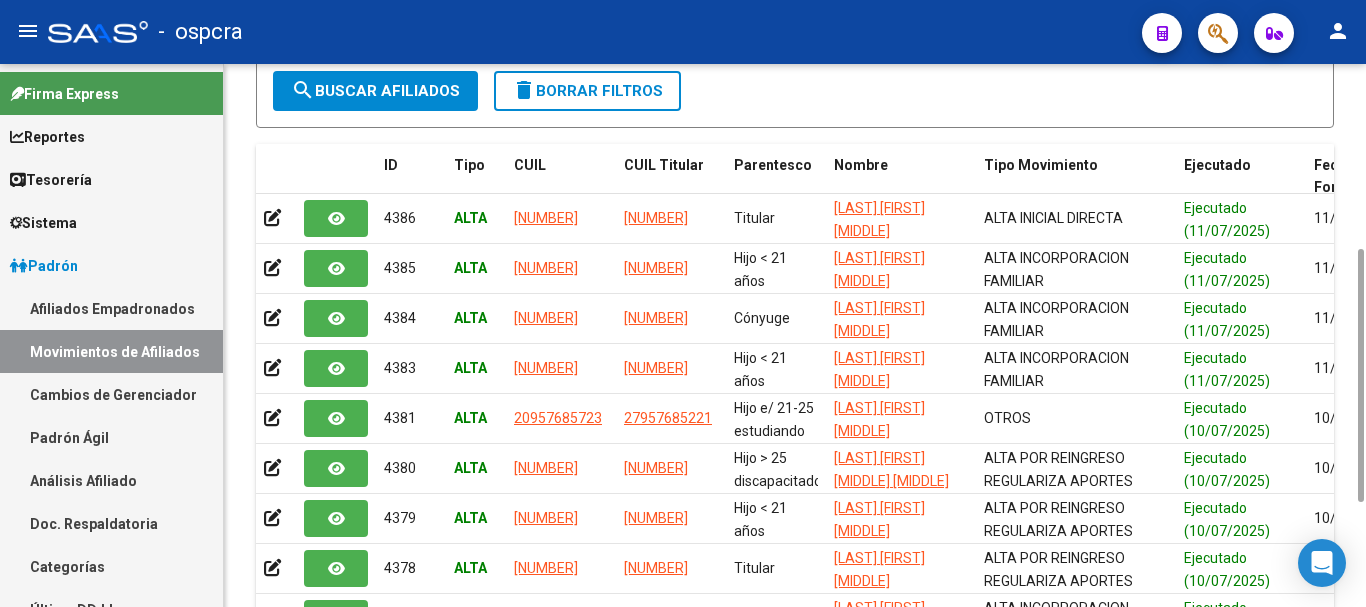 scroll, scrollTop: 453, scrollLeft: 0, axis: vertical 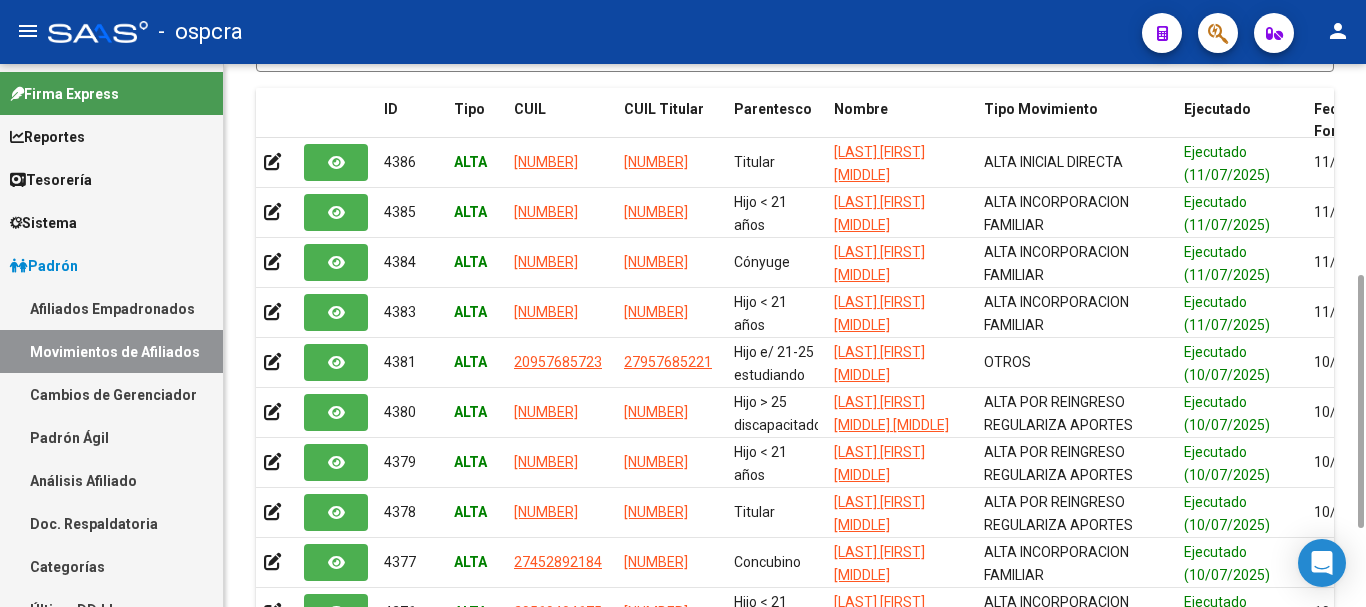 drag, startPoint x: 1357, startPoint y: 290, endPoint x: 1365, endPoint y: 646, distance: 356.08987 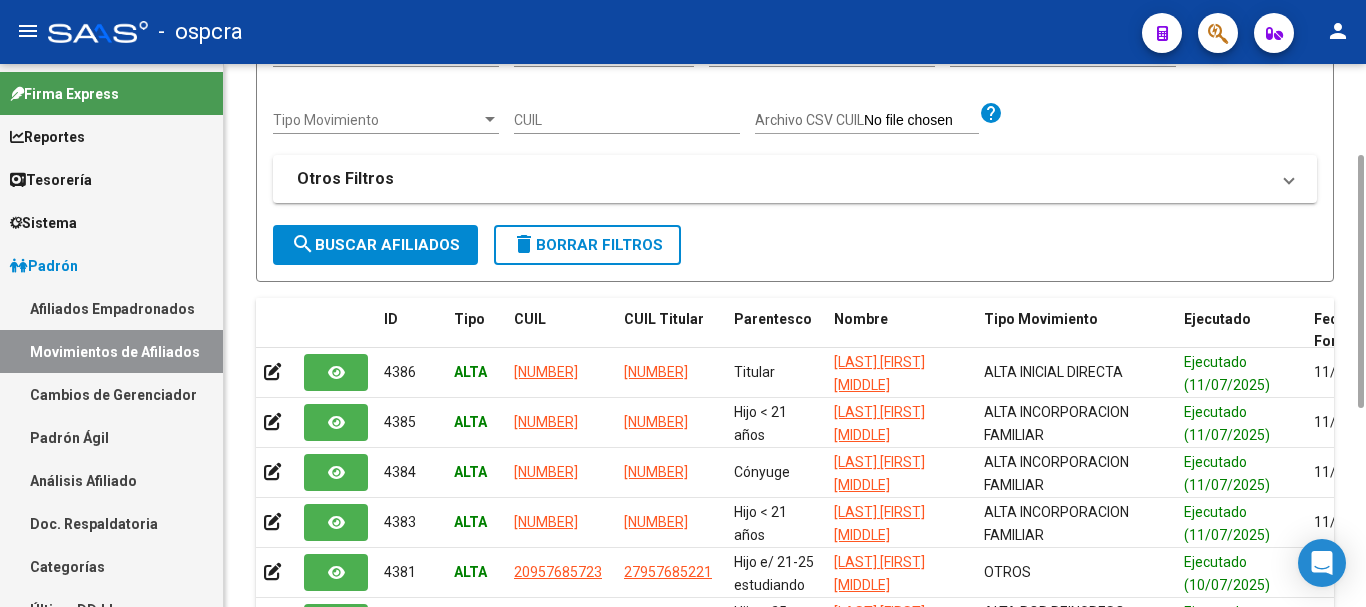 scroll, scrollTop: 0, scrollLeft: 0, axis: both 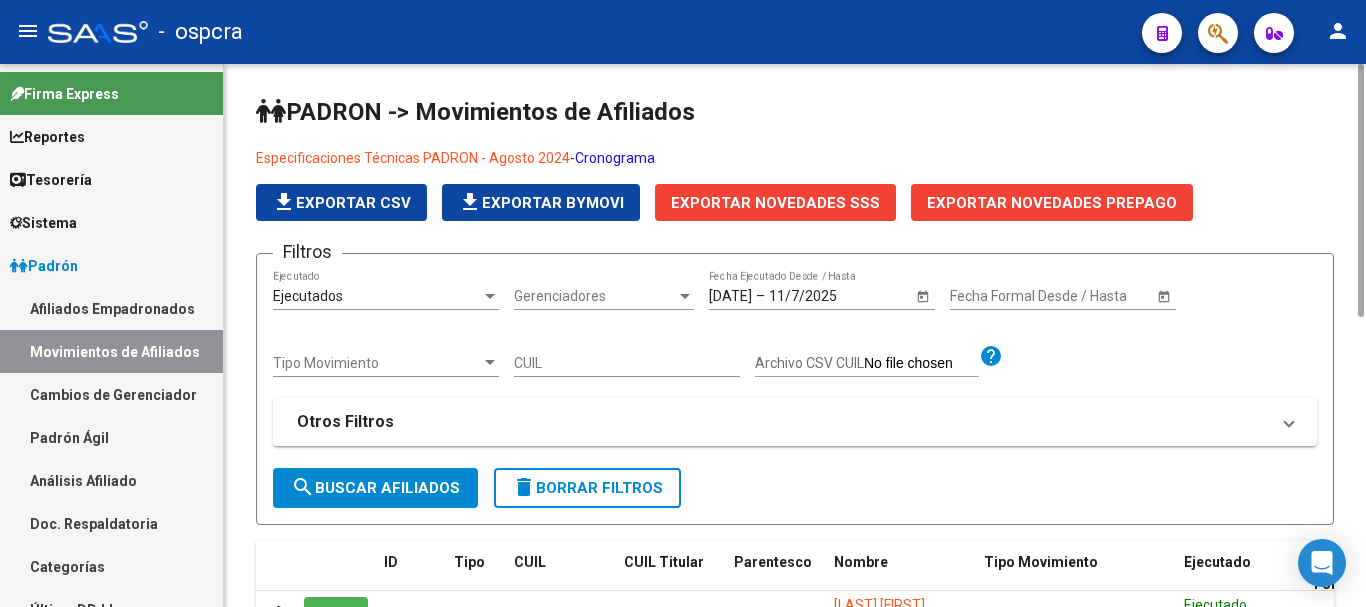 drag, startPoint x: 1357, startPoint y: 445, endPoint x: 1342, endPoint y: 58, distance: 387.2906 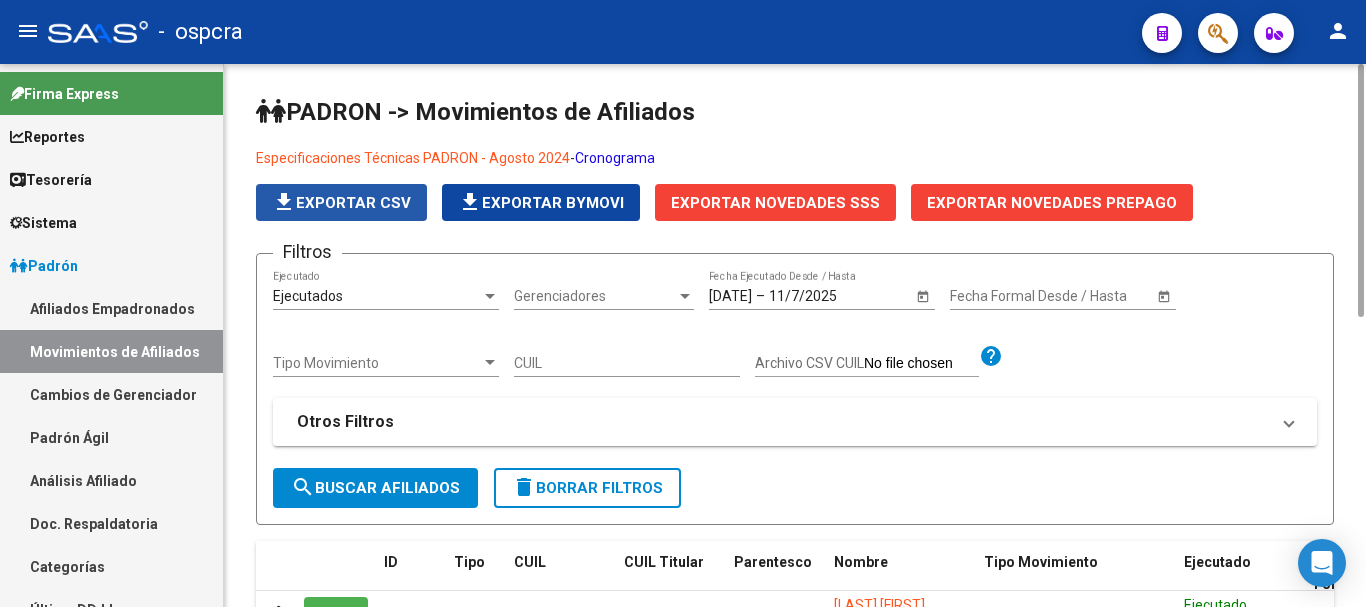click on "file_download  Exportar CSV" 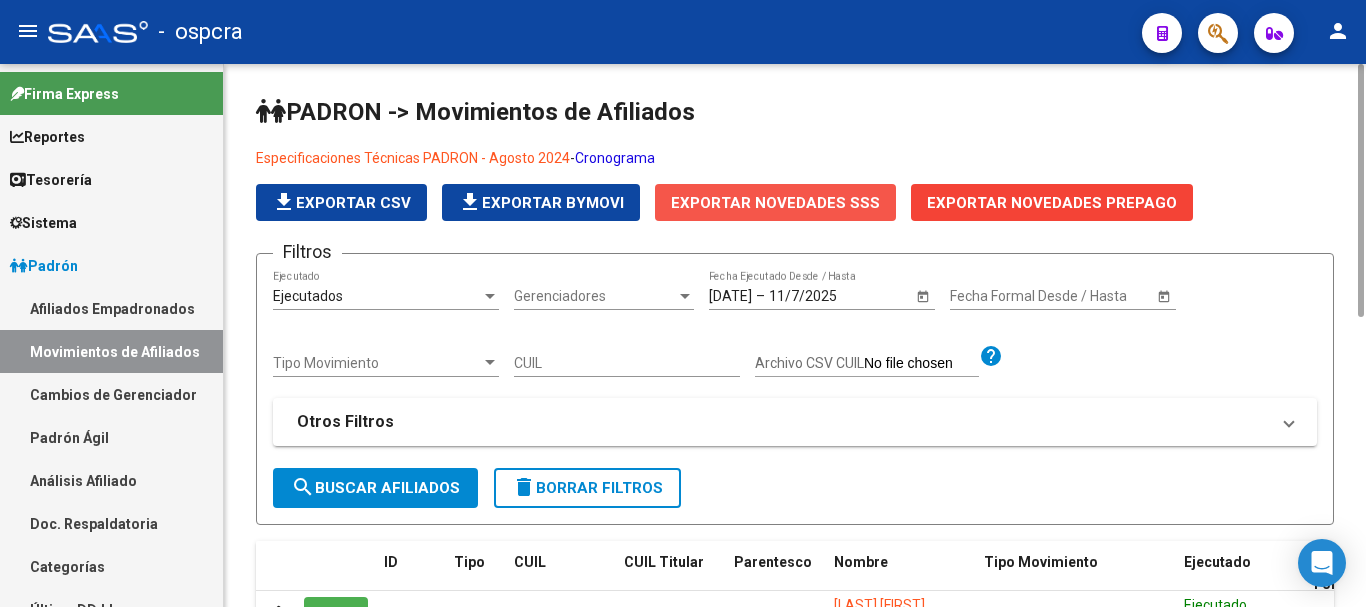 click on "Exportar Novedades SSS" 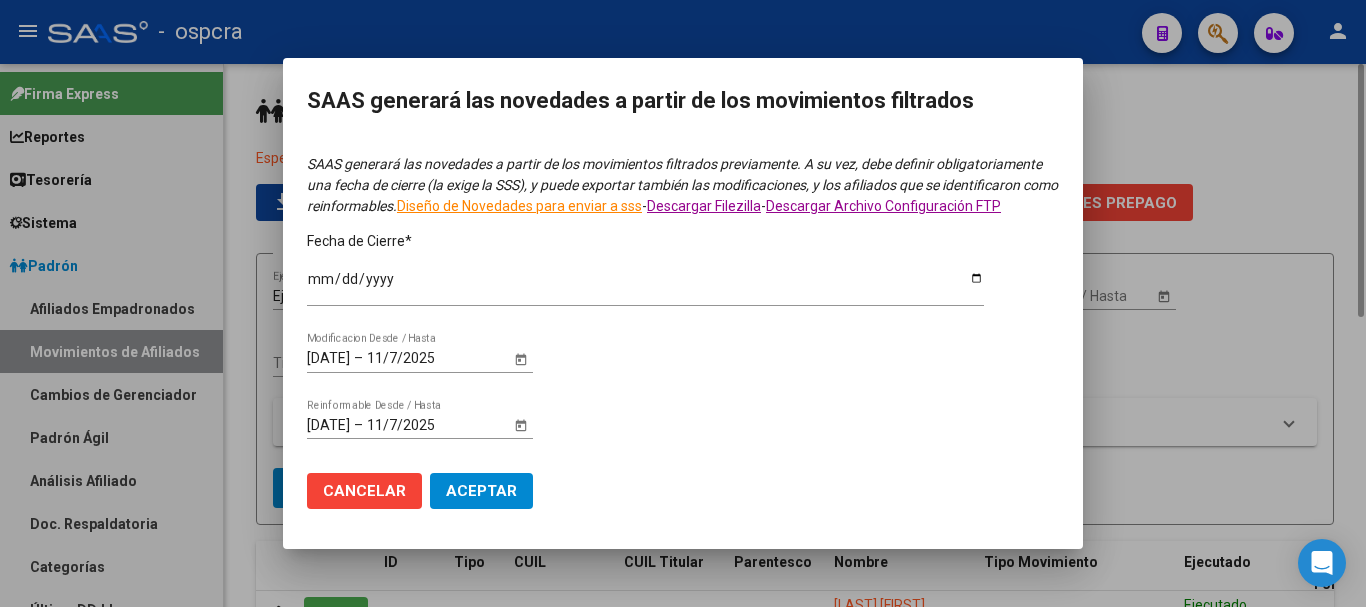 type on "2025-06-30" 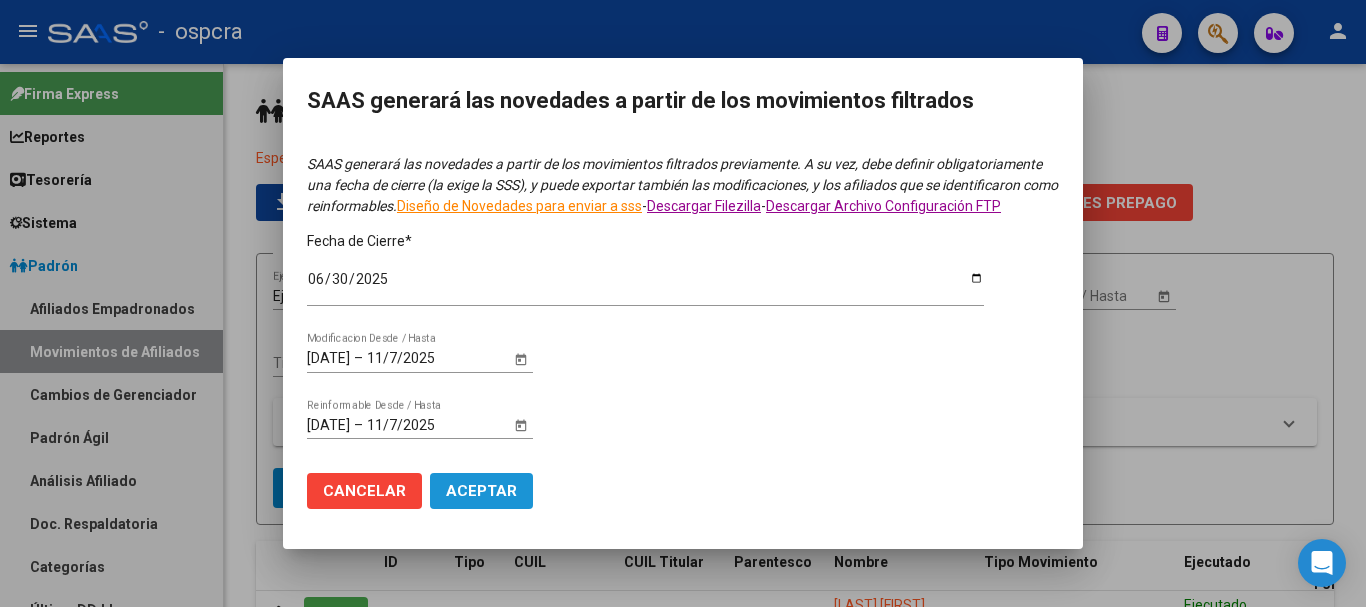 click on "Aceptar" 